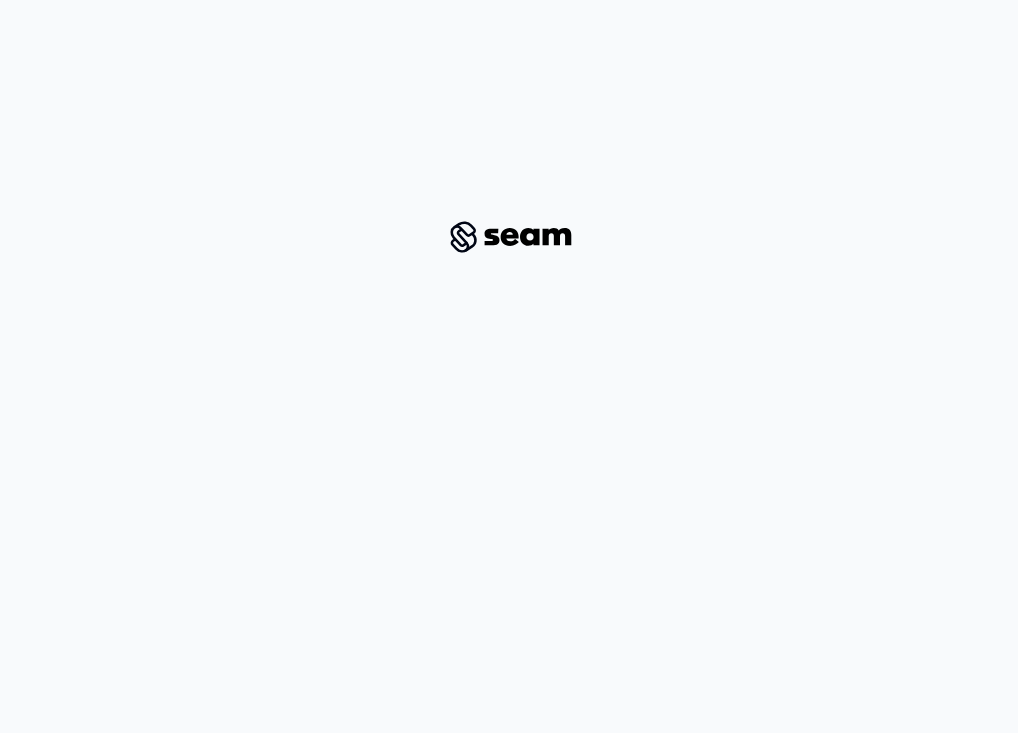 scroll, scrollTop: 0, scrollLeft: 0, axis: both 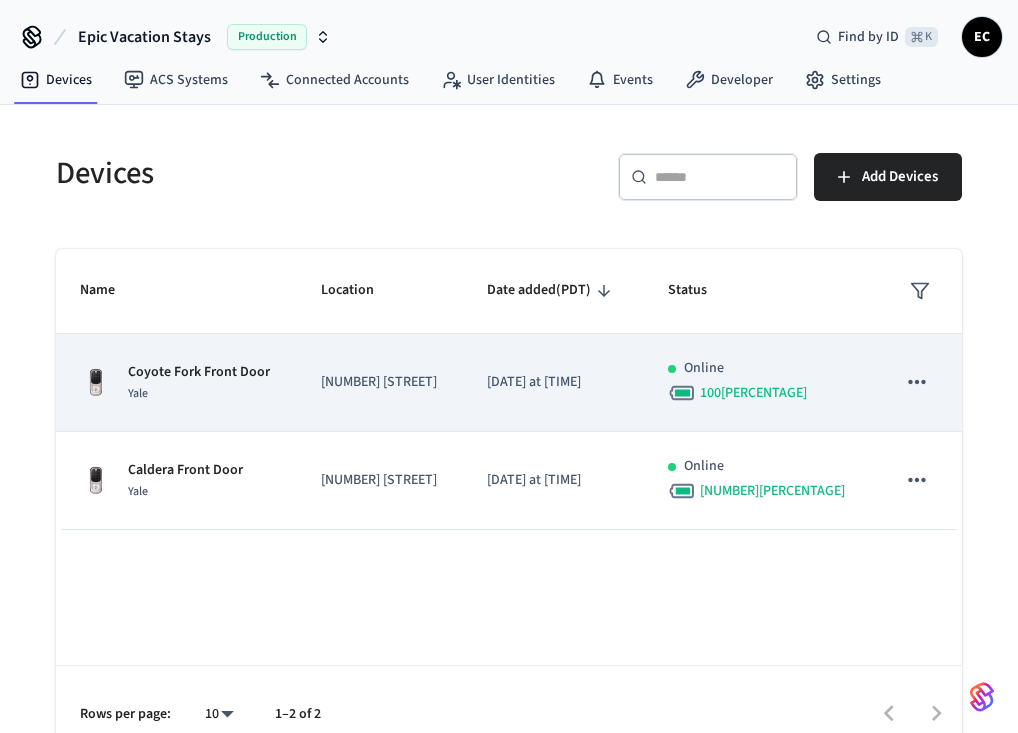 click on "Yale" at bounding box center [199, 393] 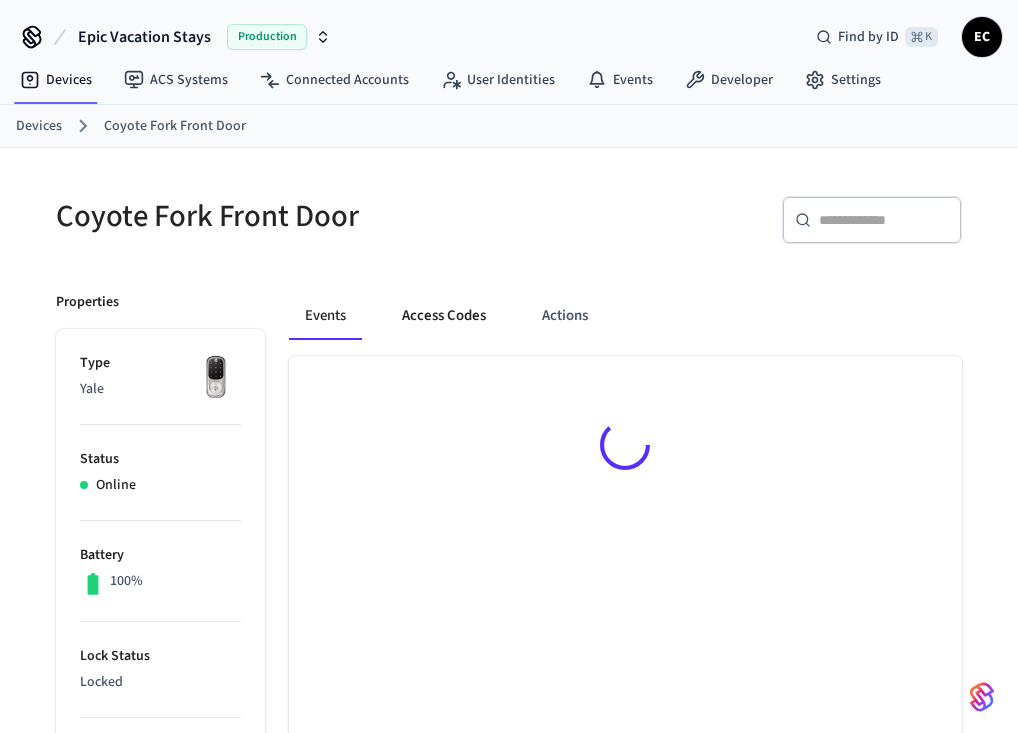 click on "Access Codes" at bounding box center (444, 316) 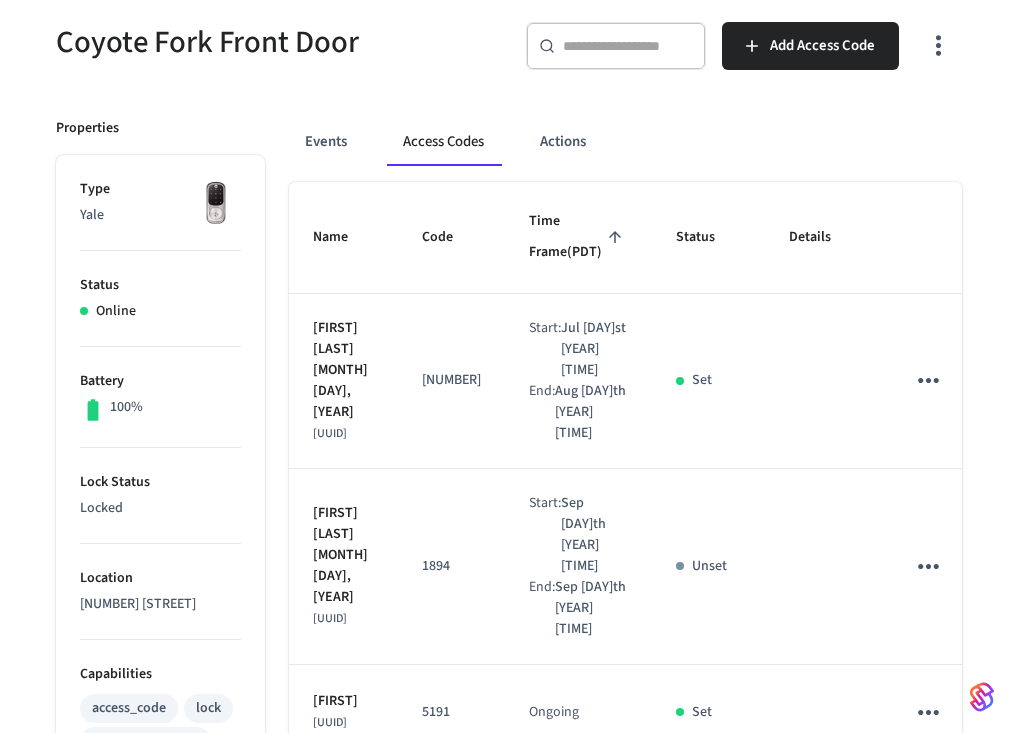 scroll, scrollTop: 184, scrollLeft: 0, axis: vertical 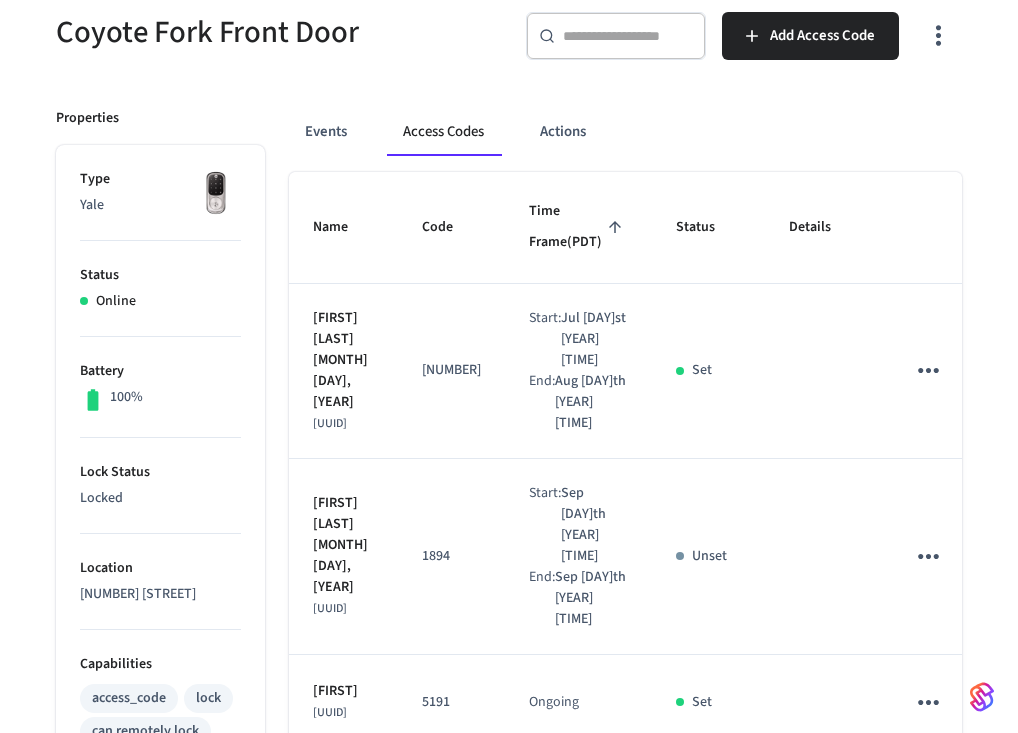 click at bounding box center [932, 371] 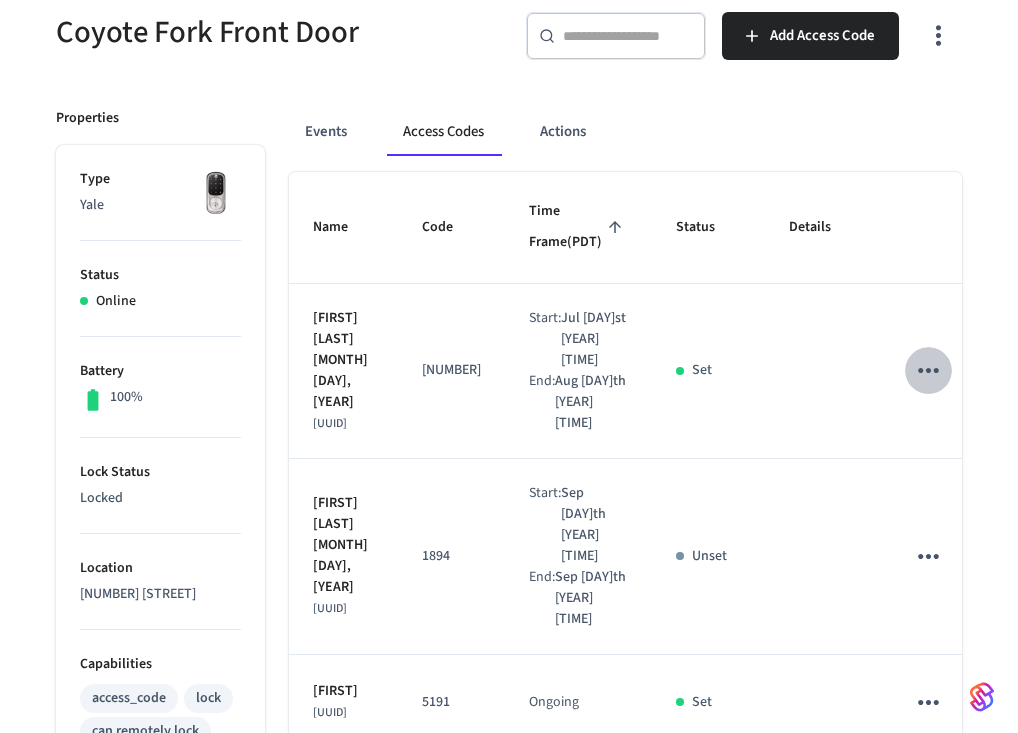 click 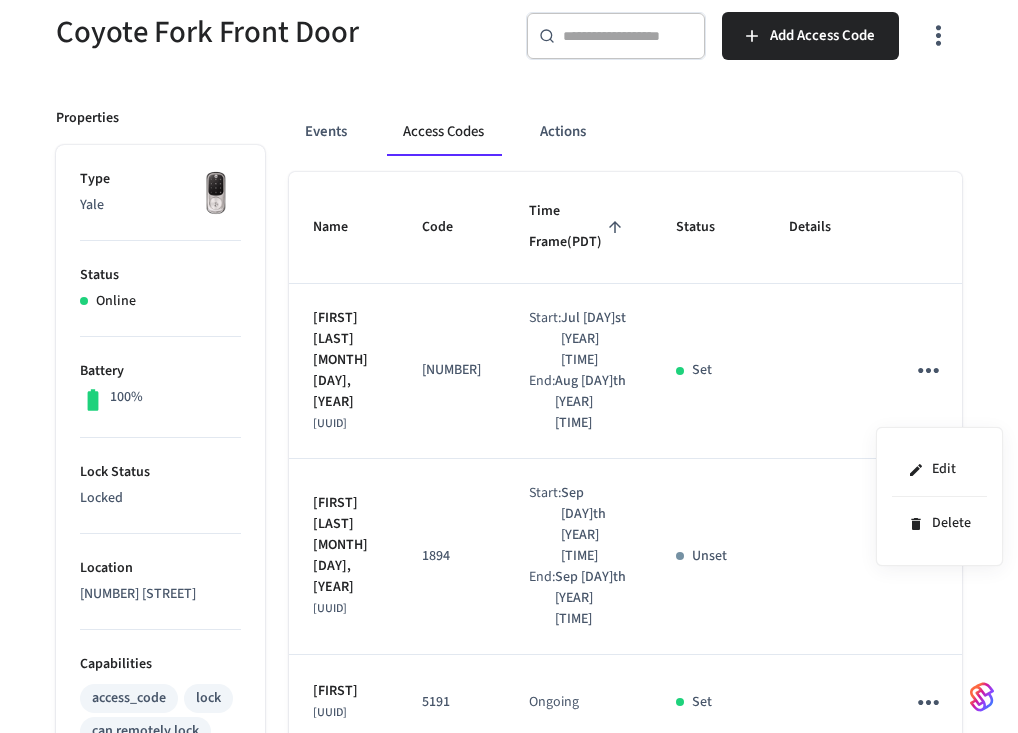 click at bounding box center [509, 366] 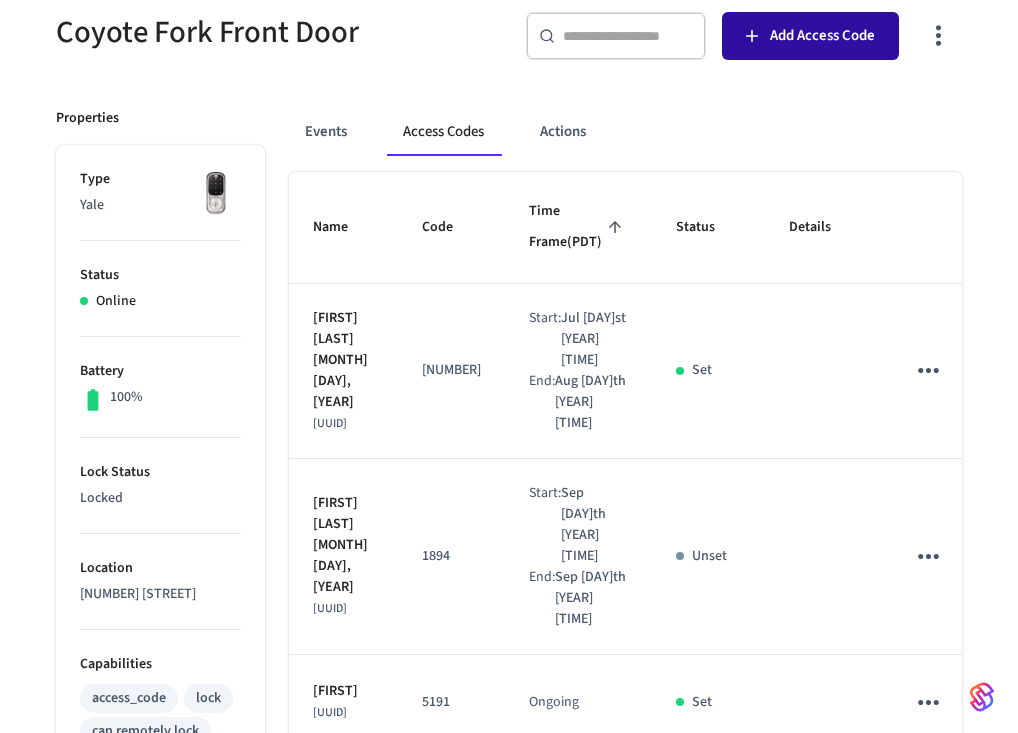 click on "Add Access Code" at bounding box center [822, 36] 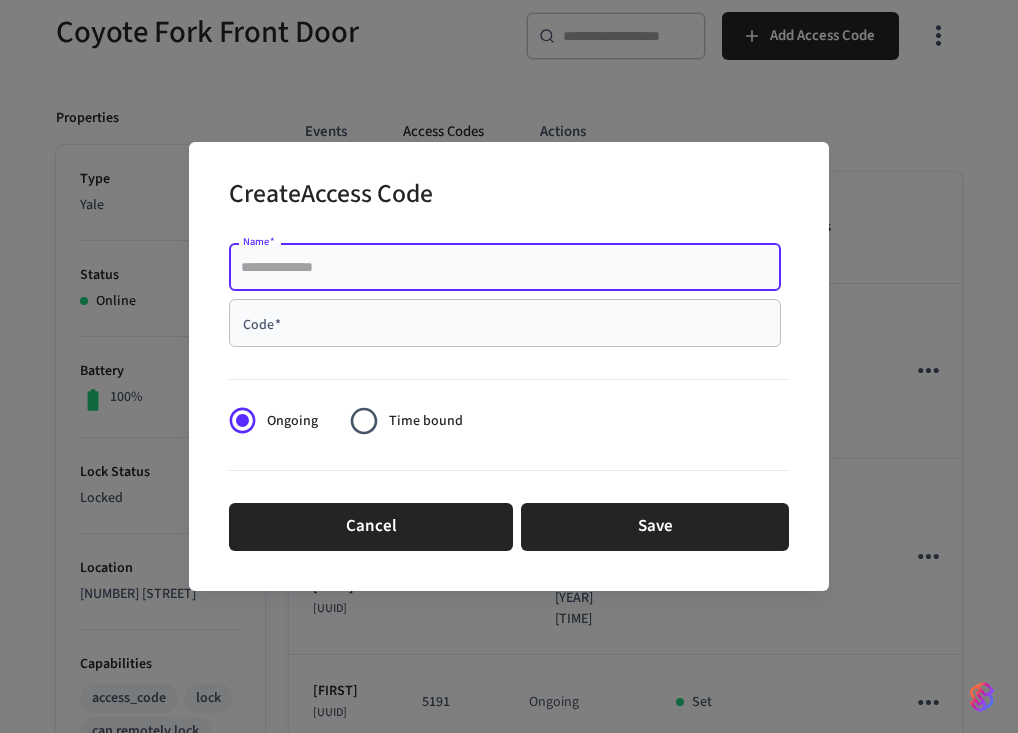 click on "Name   *" at bounding box center (505, 267) 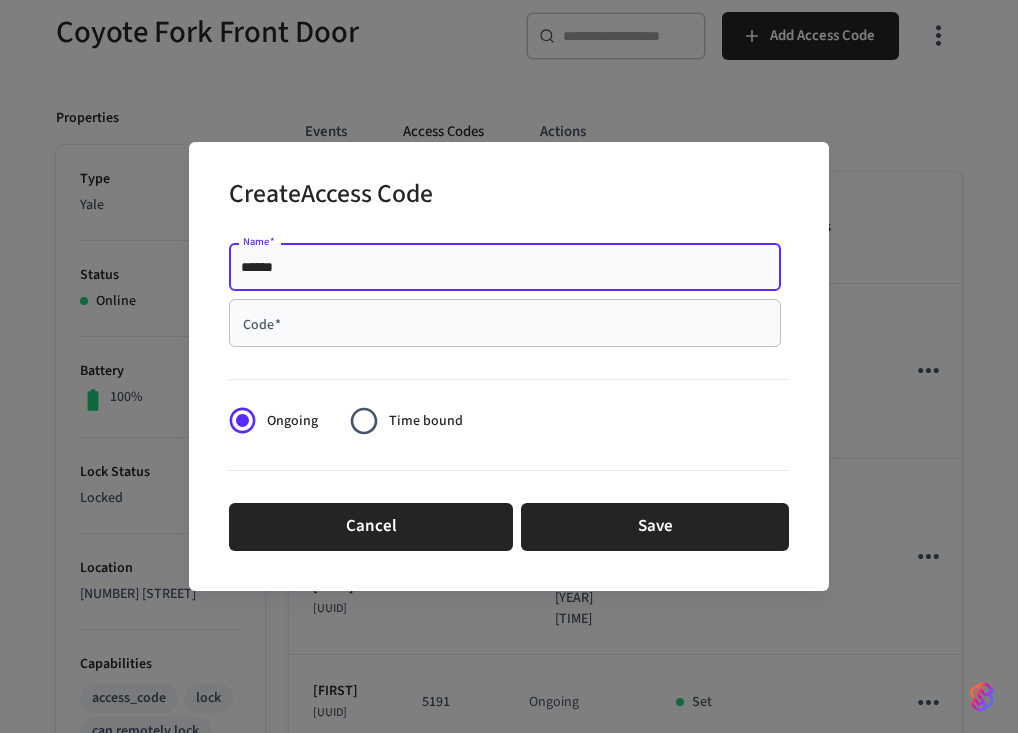type on "******" 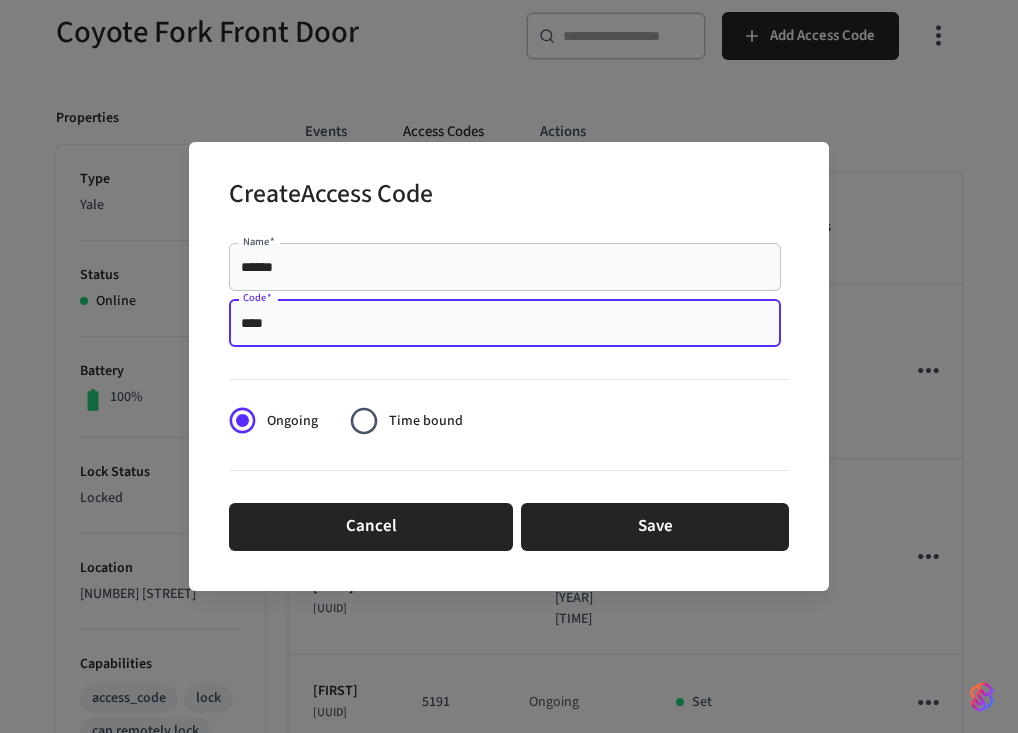 type on "****" 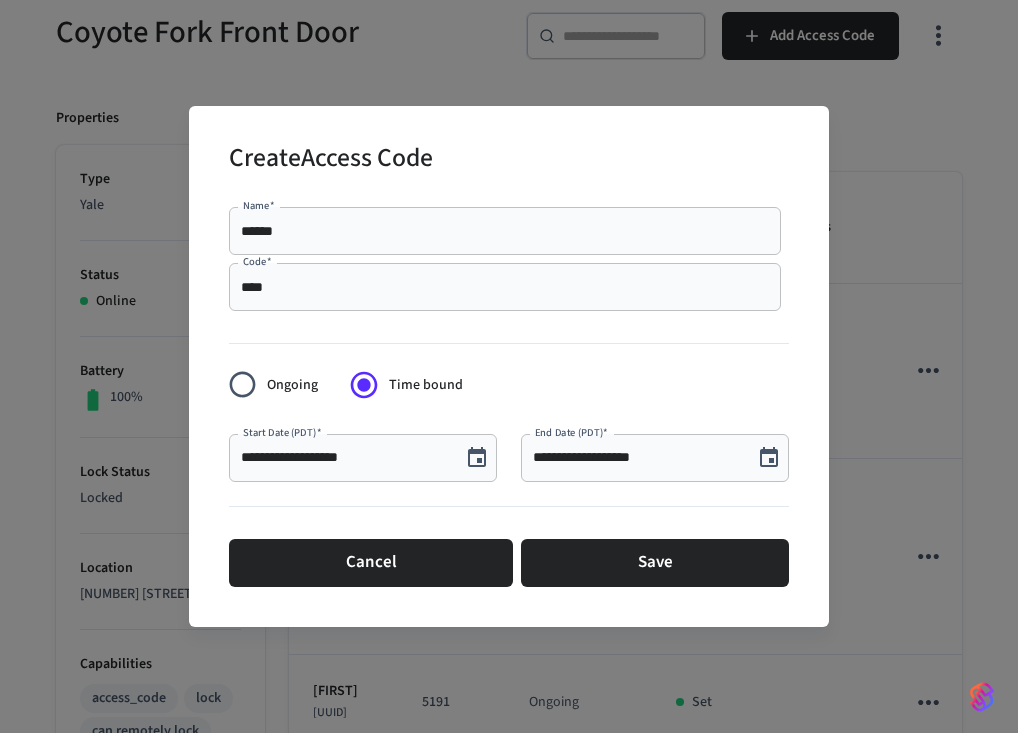 click on "**********" at bounding box center (637, 458) 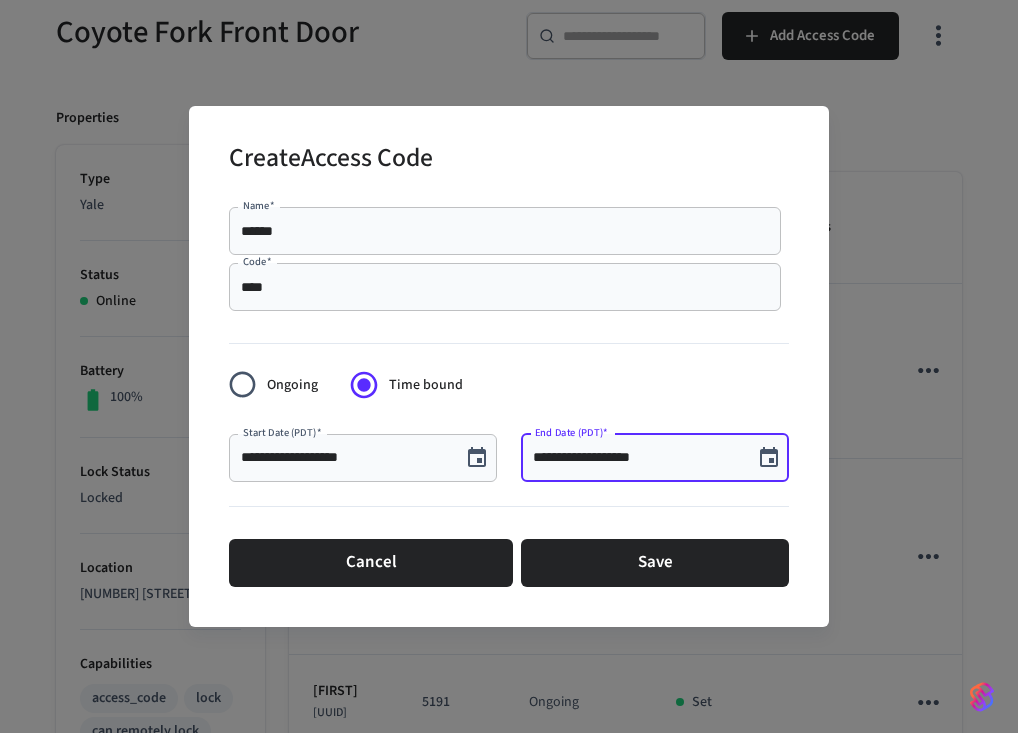 click 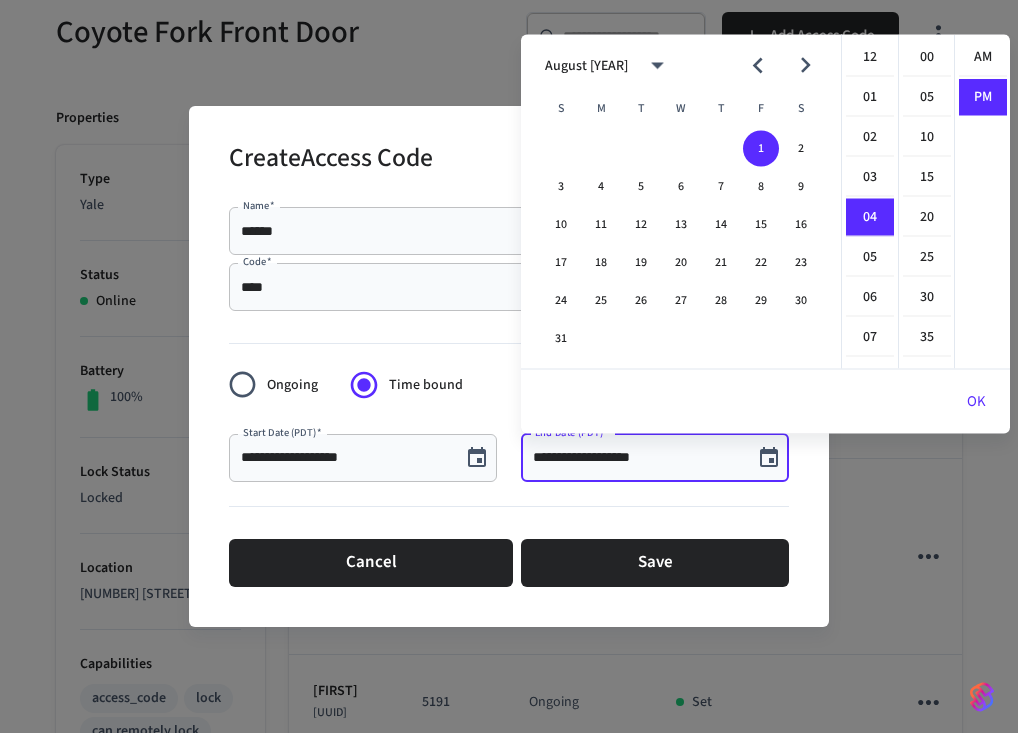 scroll, scrollTop: 160, scrollLeft: 0, axis: vertical 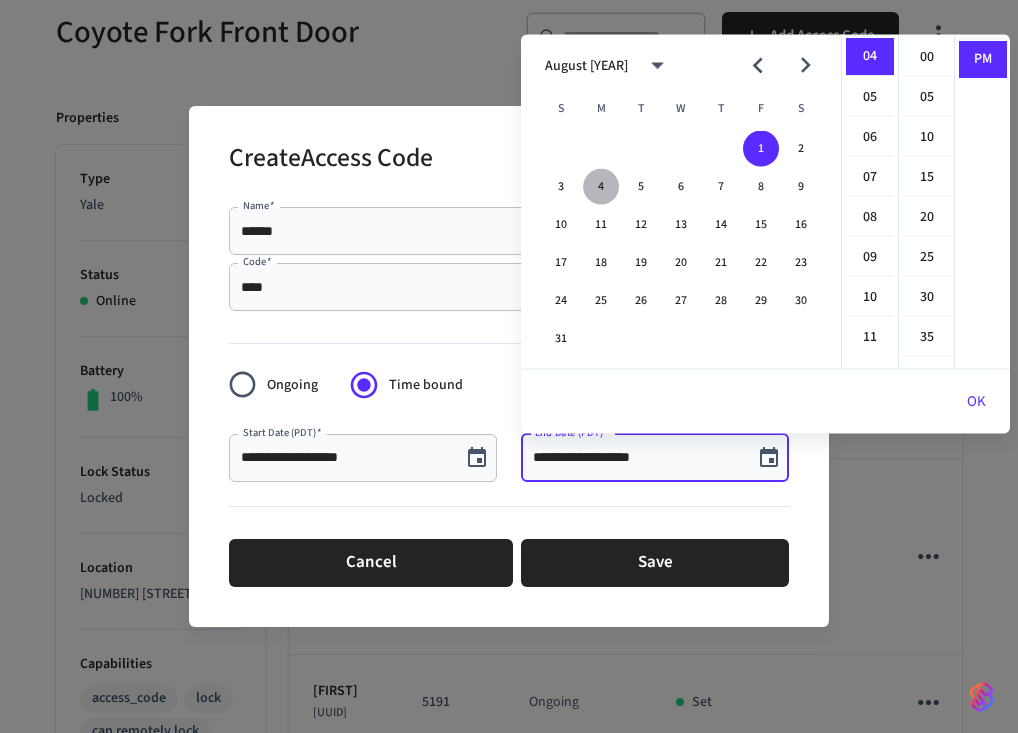 click on "4" at bounding box center (601, 187) 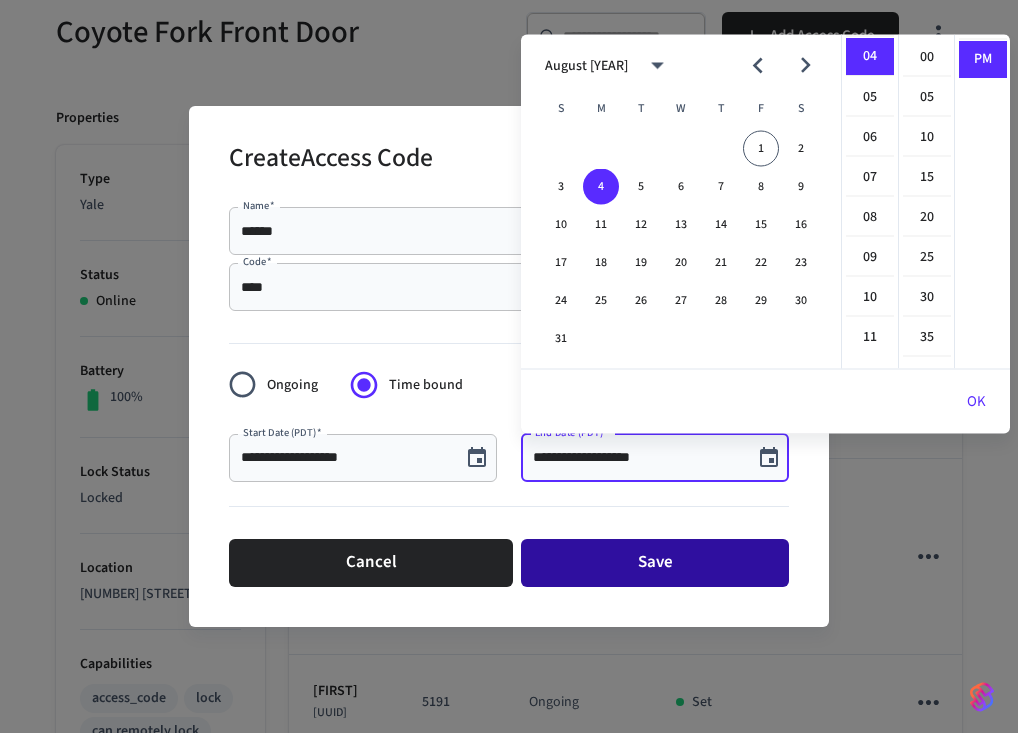 click on "Save" at bounding box center (655, 563) 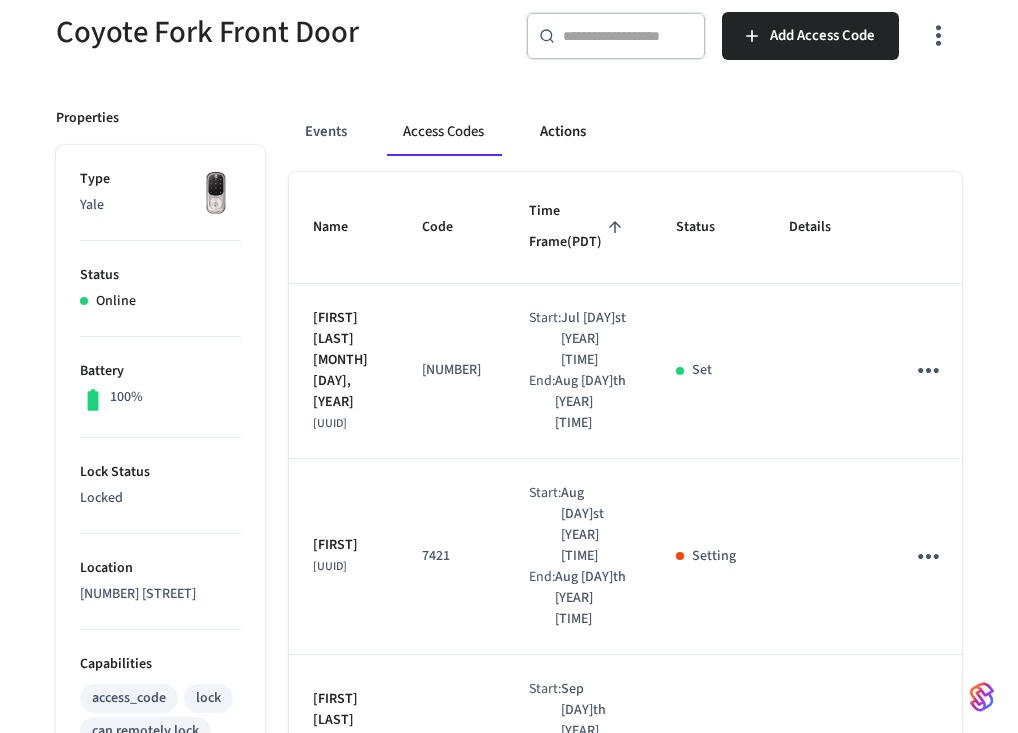 click on "Actions" at bounding box center (563, 132) 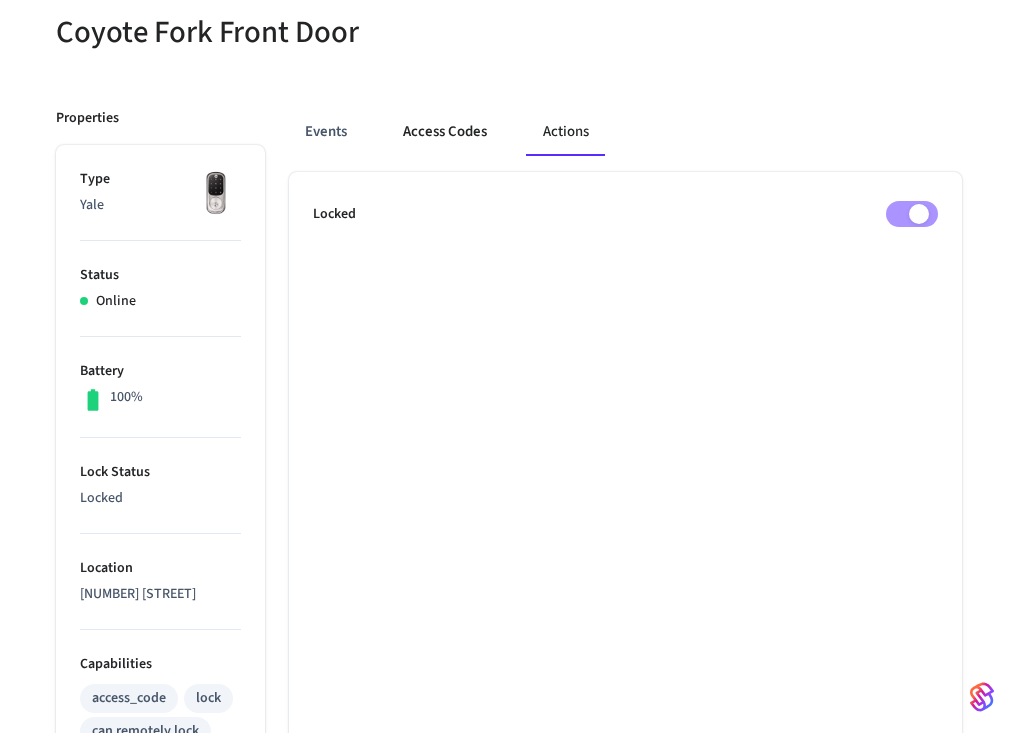 click on "Access Codes" at bounding box center (445, 132) 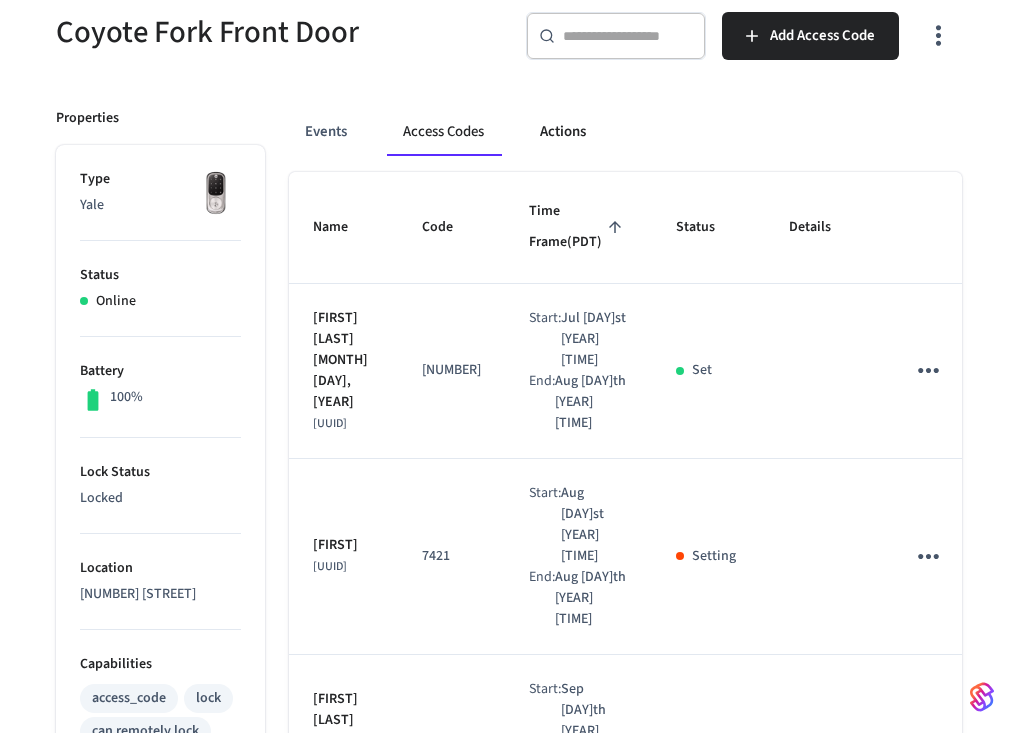 click on "Actions" at bounding box center (563, 132) 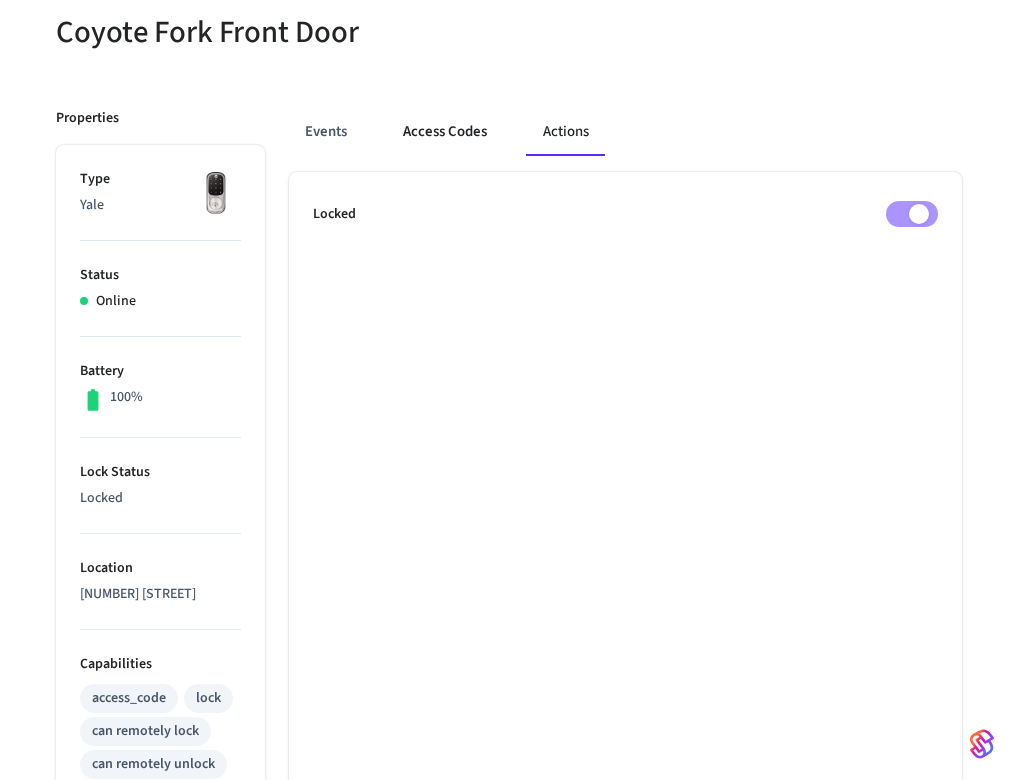click on "Access Codes" at bounding box center (445, 132) 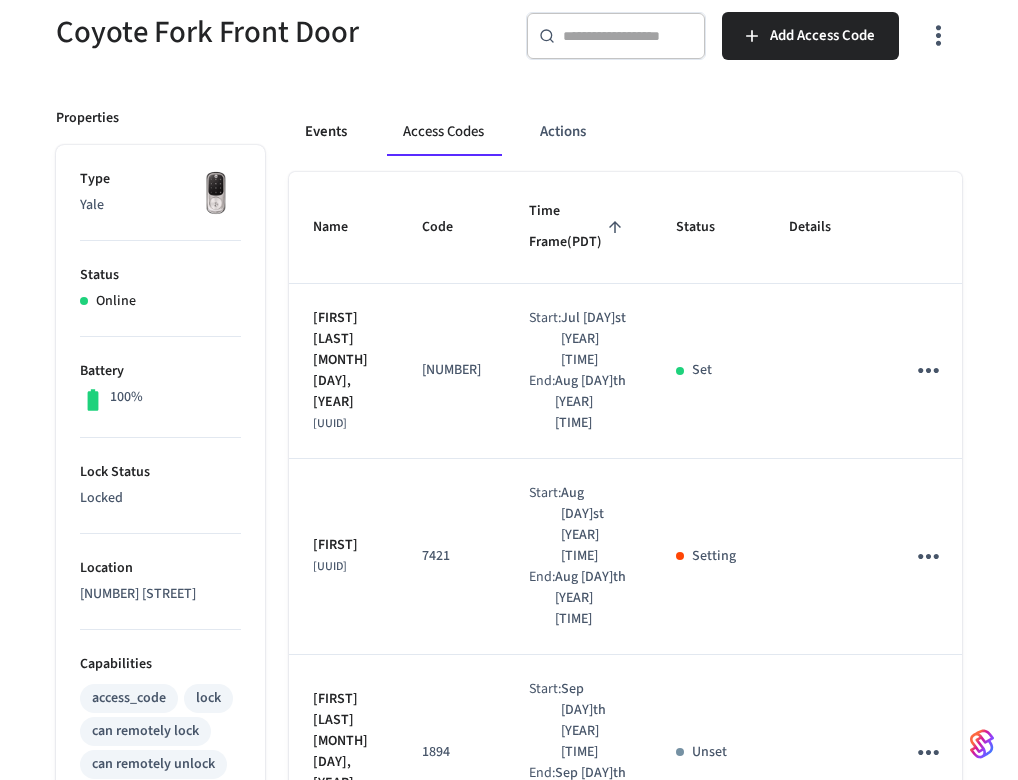 click on "Events" at bounding box center [326, 132] 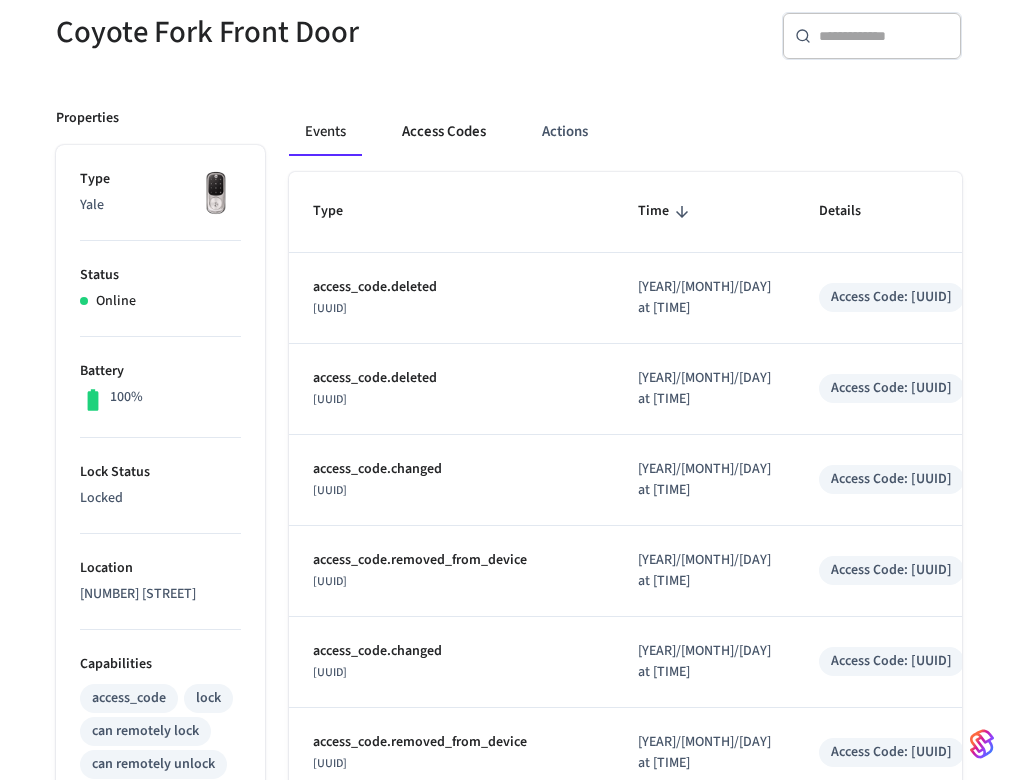 click on "Access Codes" at bounding box center (444, 132) 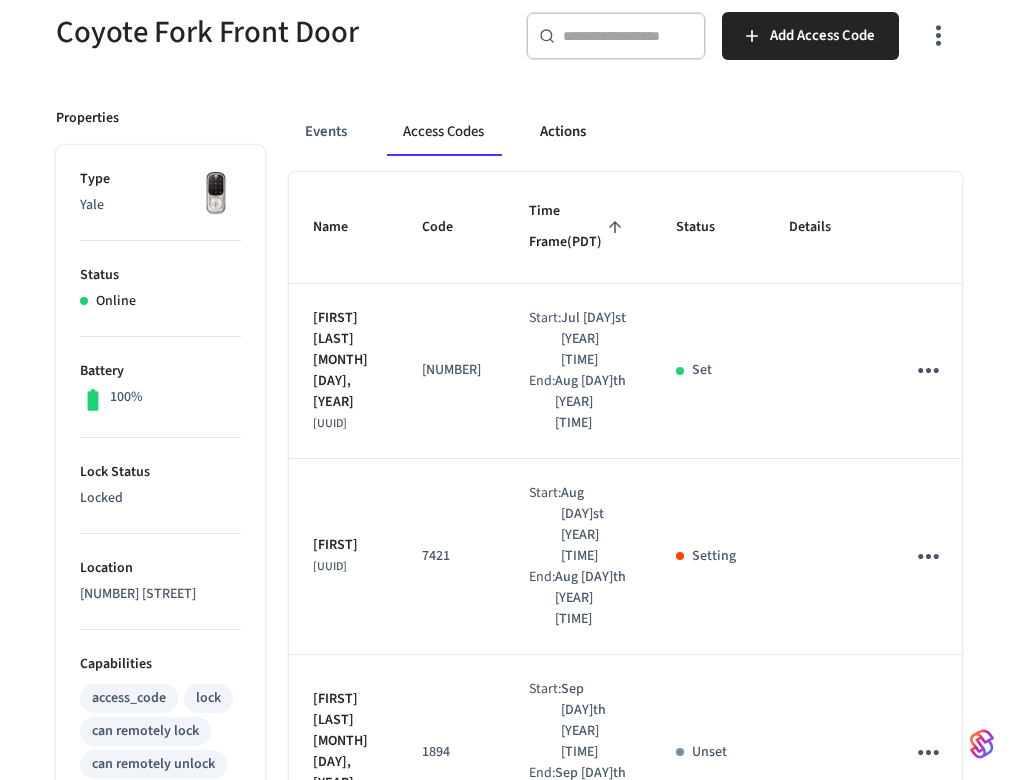 scroll, scrollTop: 0, scrollLeft: 0, axis: both 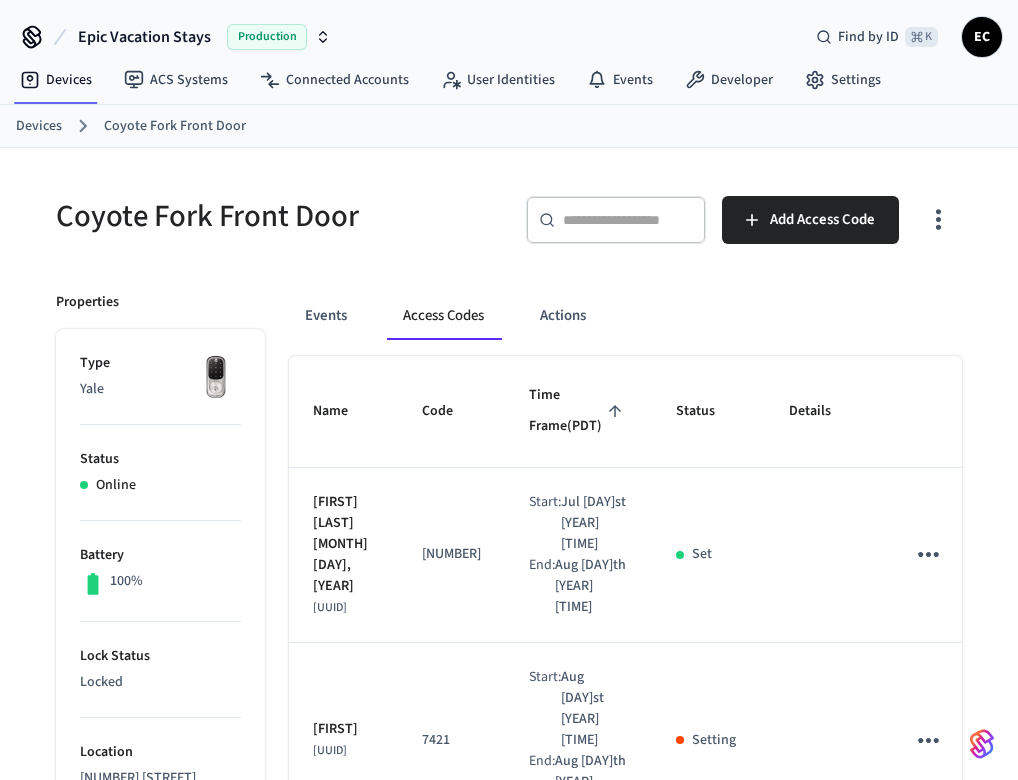 click on "Devices" at bounding box center (39, 126) 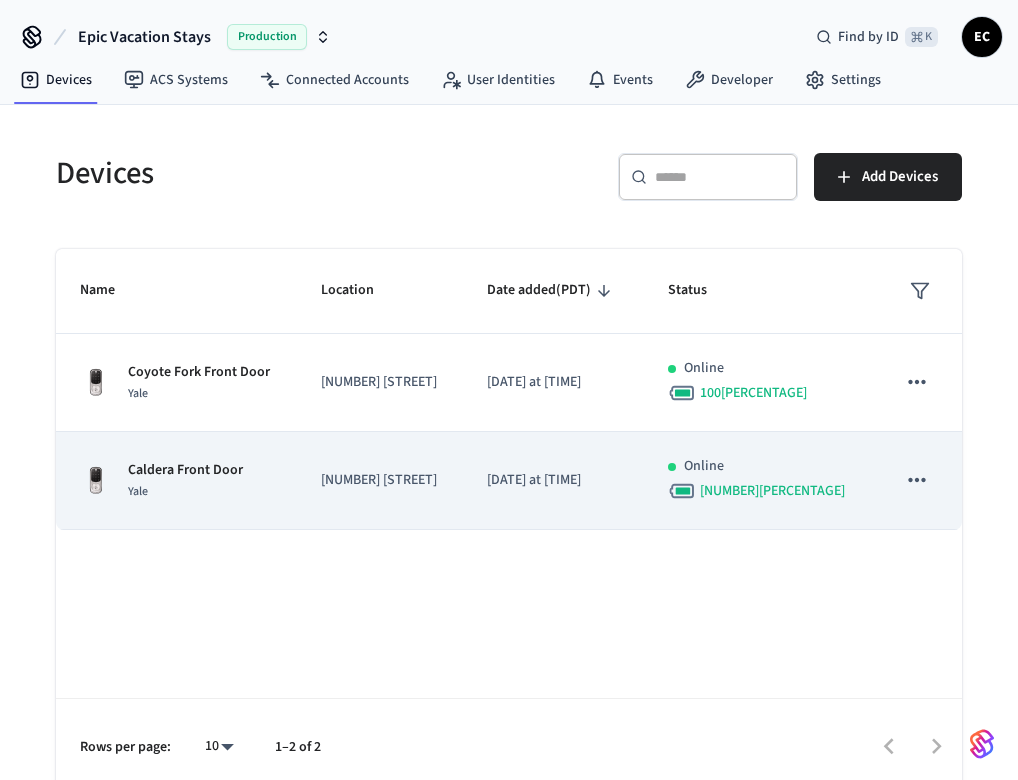 click on "Yale" at bounding box center [185, 491] 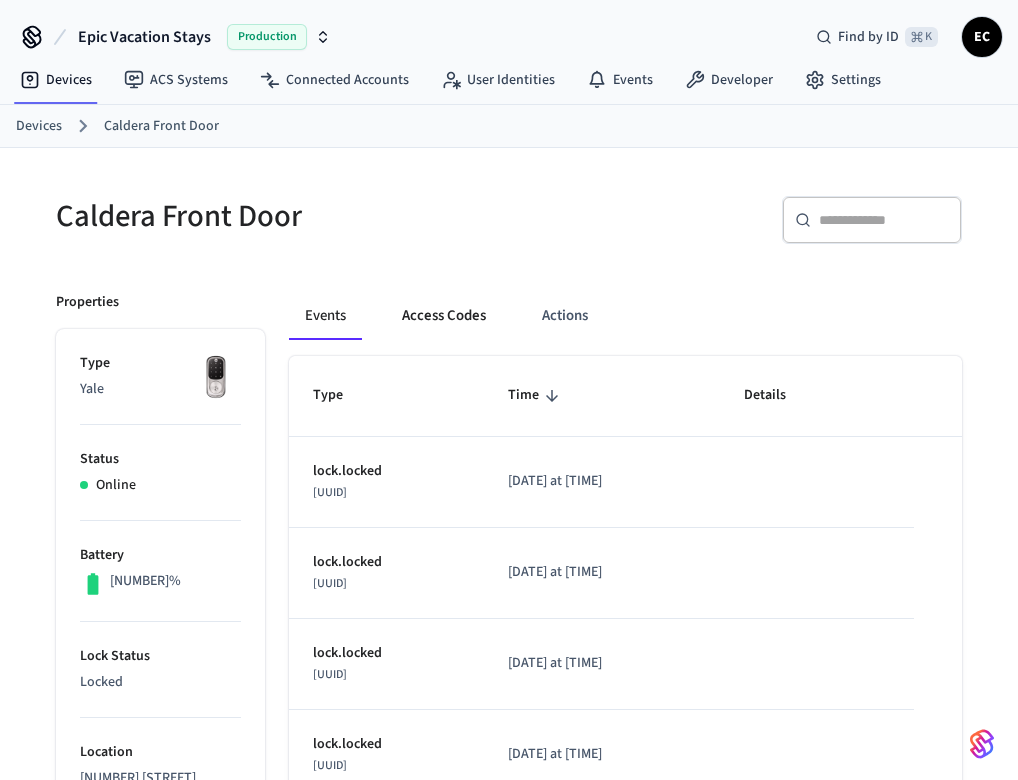 click on "Access Codes" at bounding box center (444, 316) 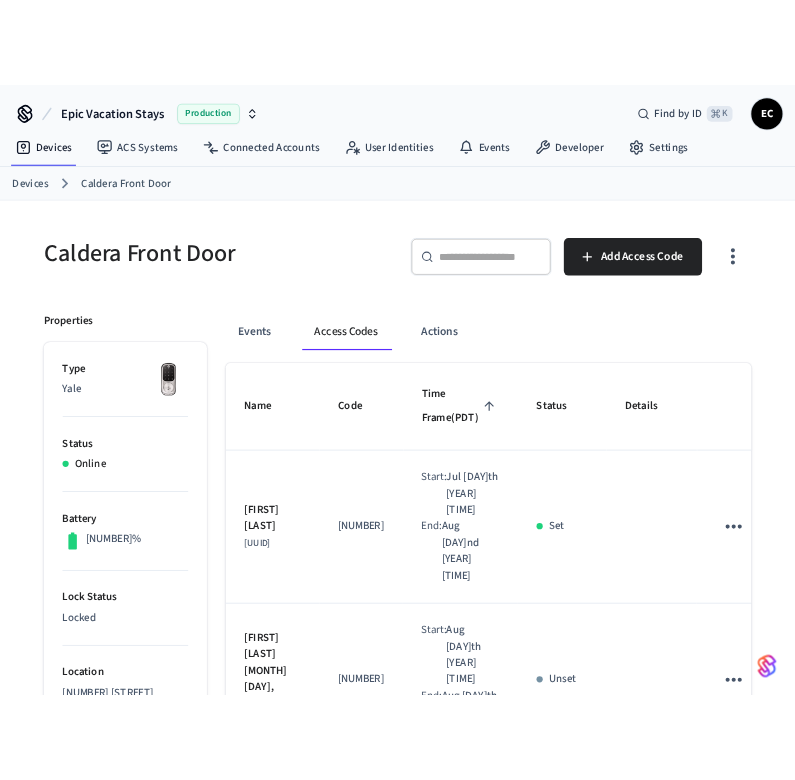 scroll, scrollTop: 43, scrollLeft: 0, axis: vertical 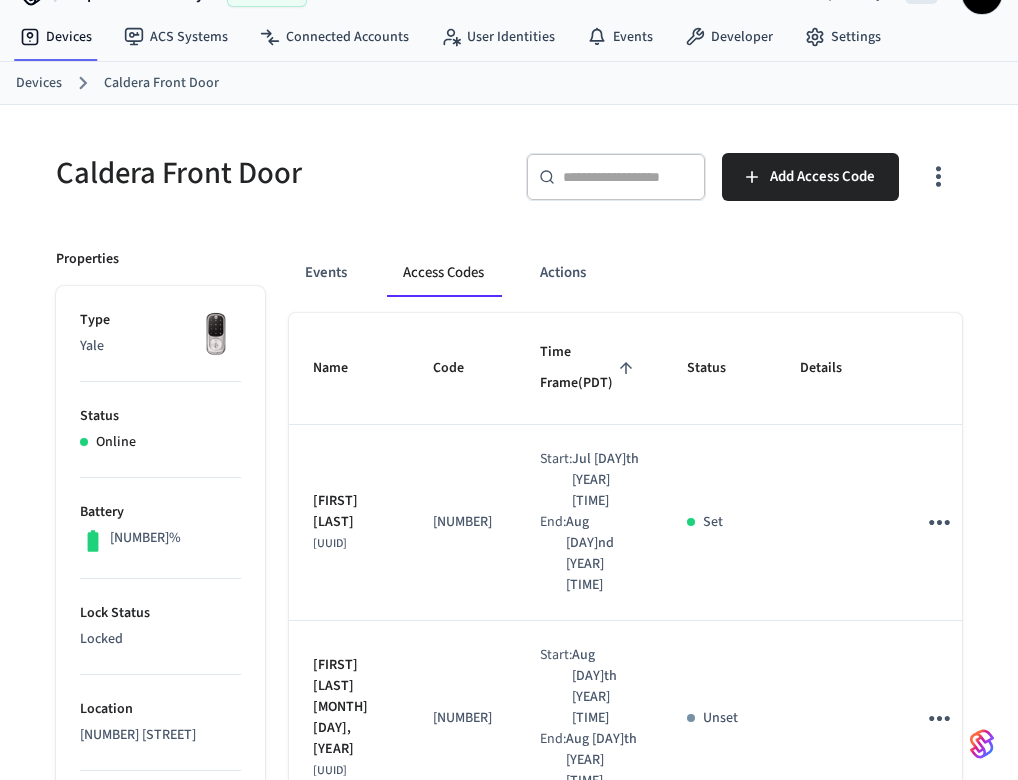click on "[NUMBER]" at bounding box center (462, 522) 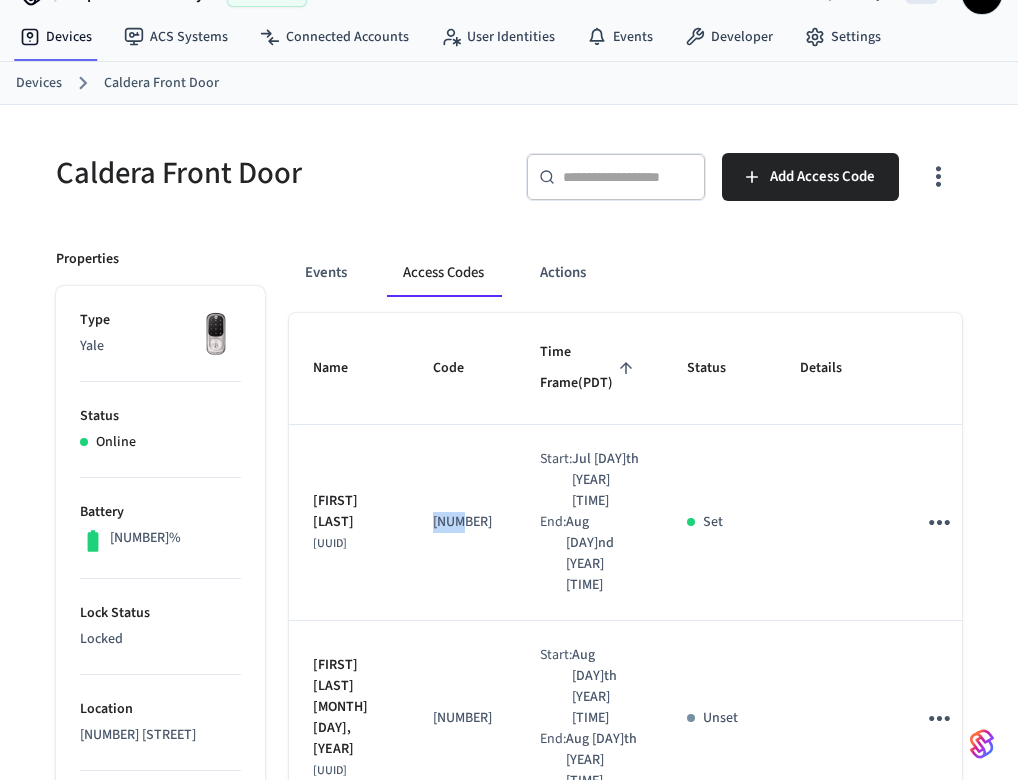 click on "[NUMBER]" at bounding box center [462, 522] 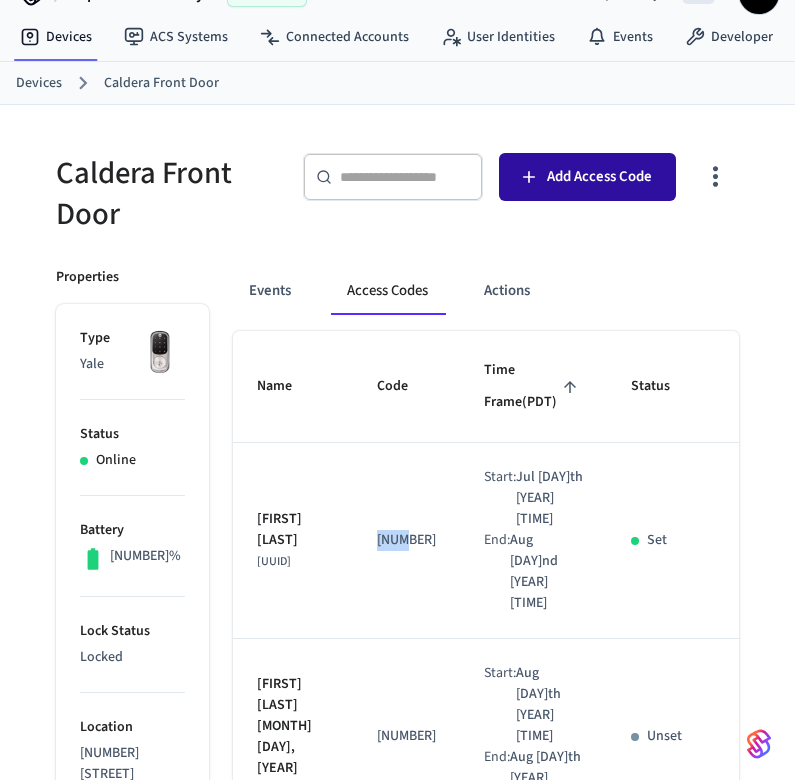 click on "Add Access Code" at bounding box center (599, 177) 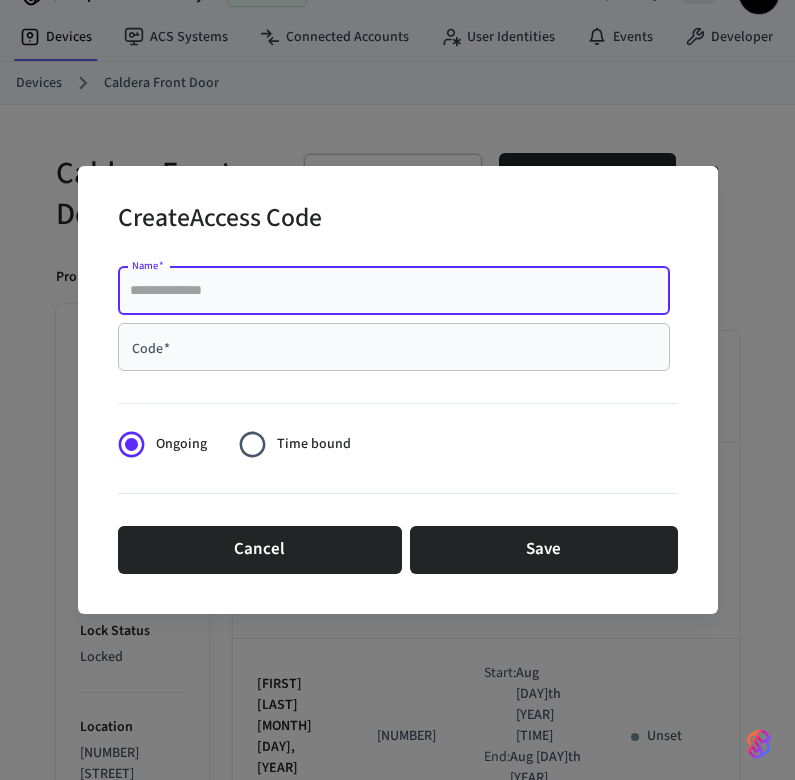 click on "Name   *" at bounding box center (394, 291) 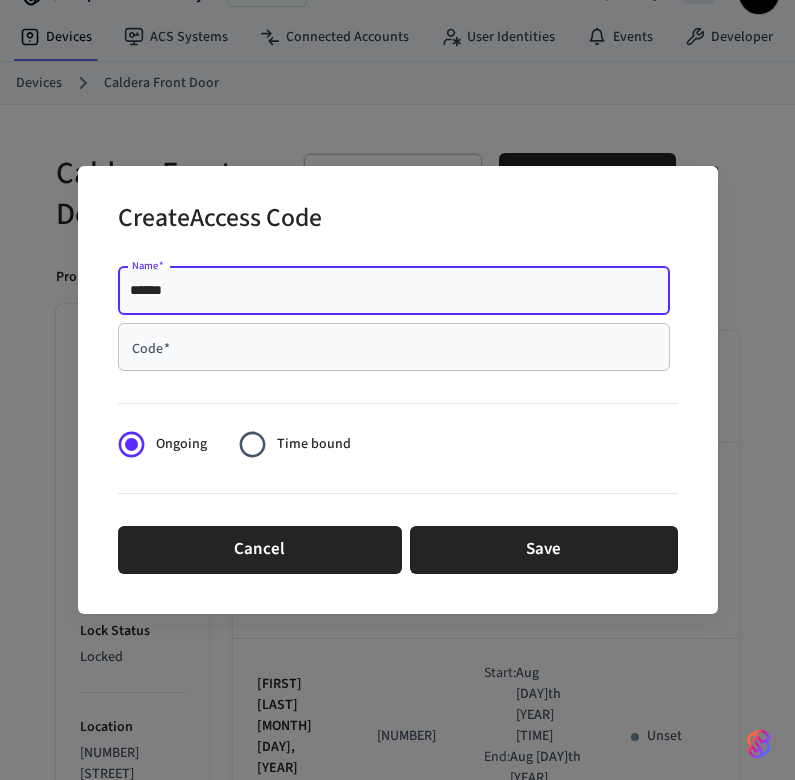 type on "******" 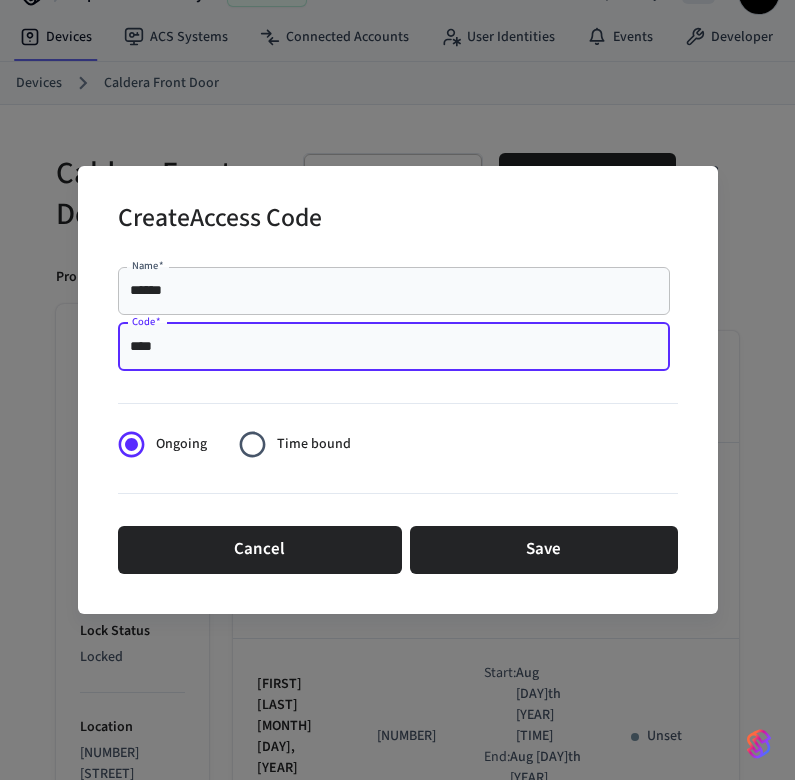 type on "****" 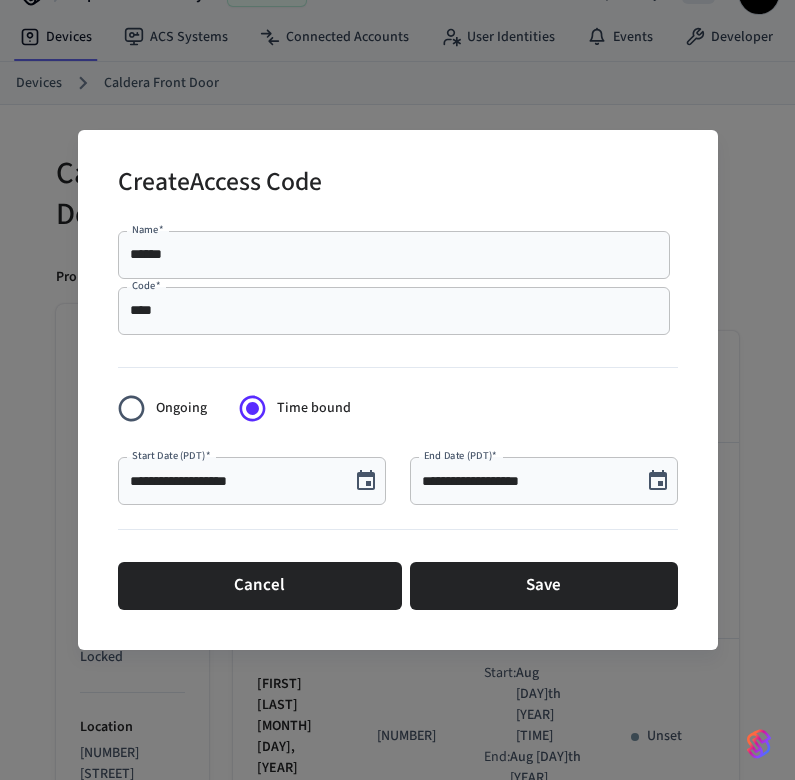 click on "**********" at bounding box center [240, 473] 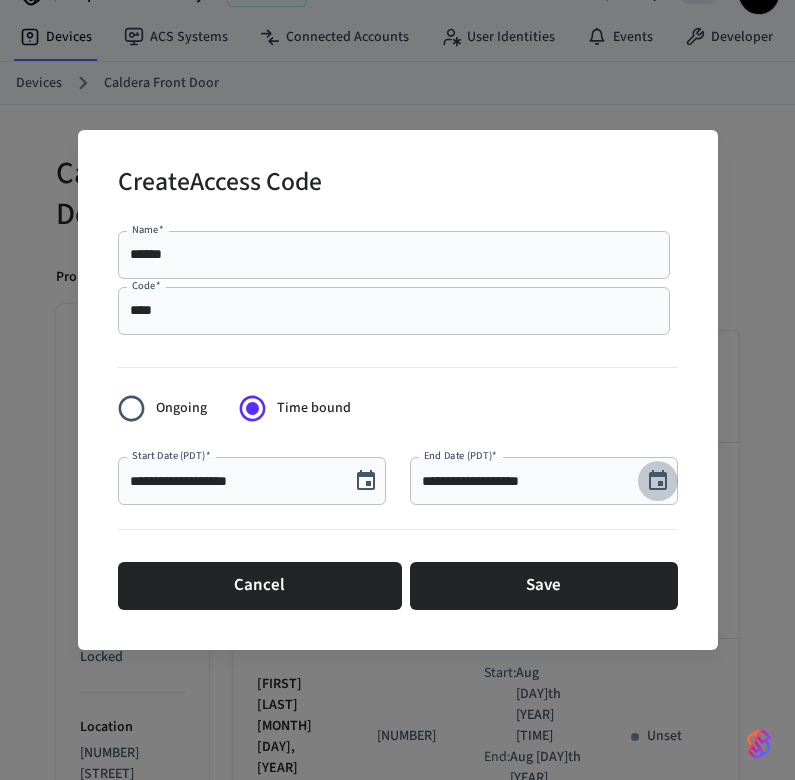 click 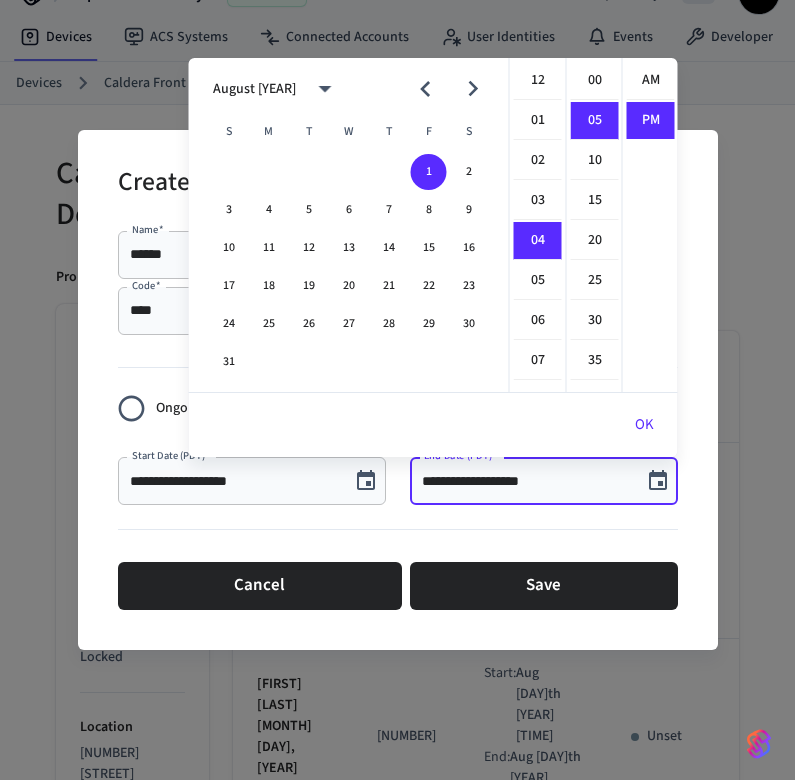 scroll, scrollTop: 160, scrollLeft: 0, axis: vertical 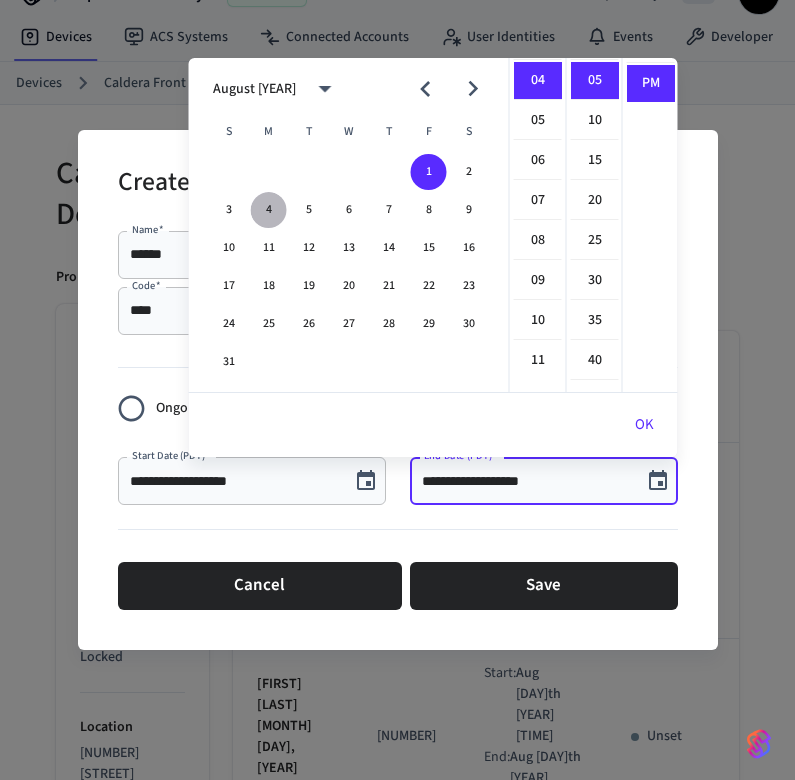 click on "4" at bounding box center (269, 210) 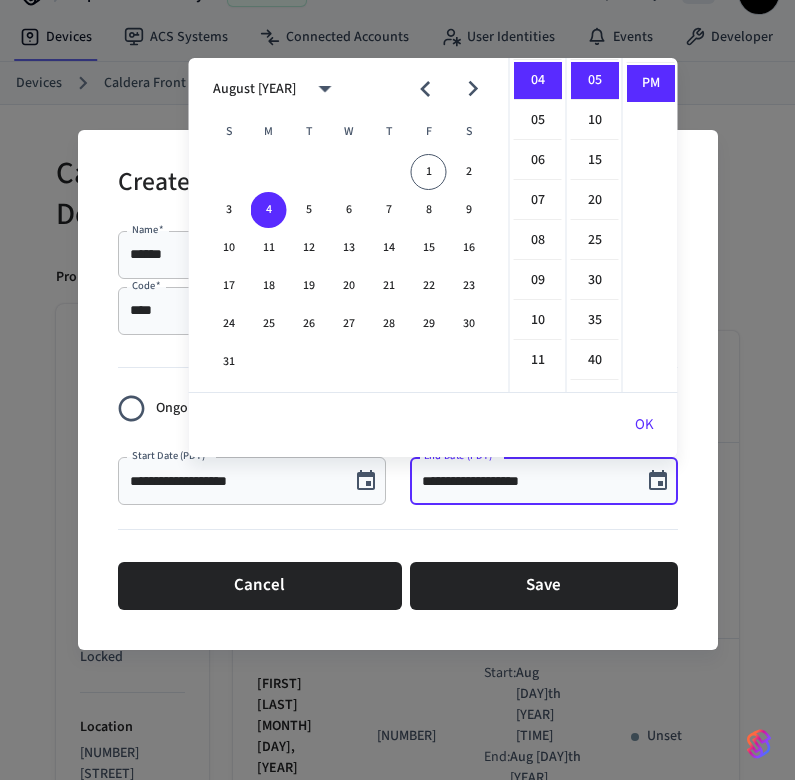 click on "**********" at bounding box center (532, 473) 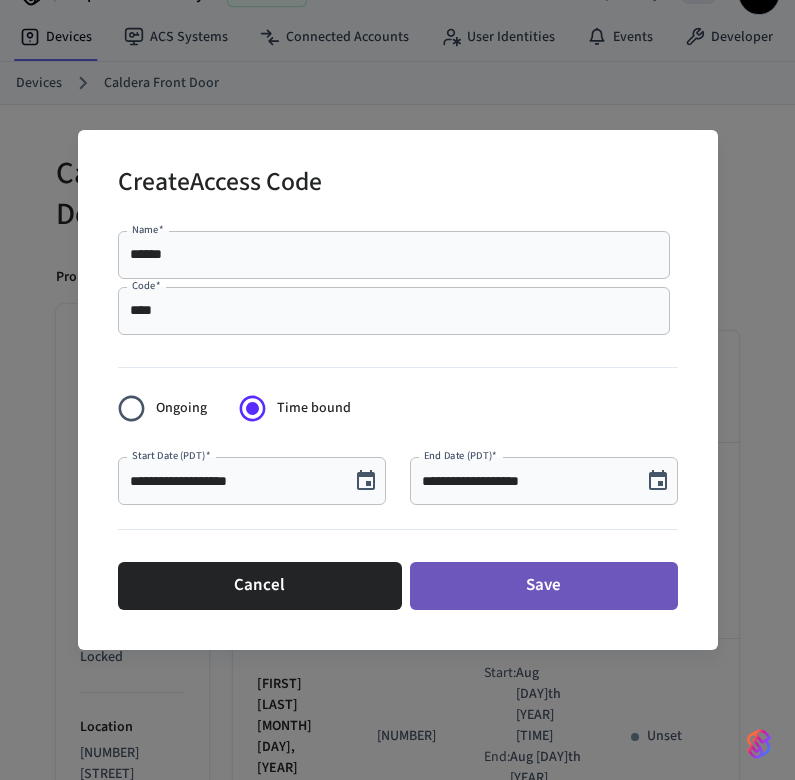 click on "Save" at bounding box center [544, 586] 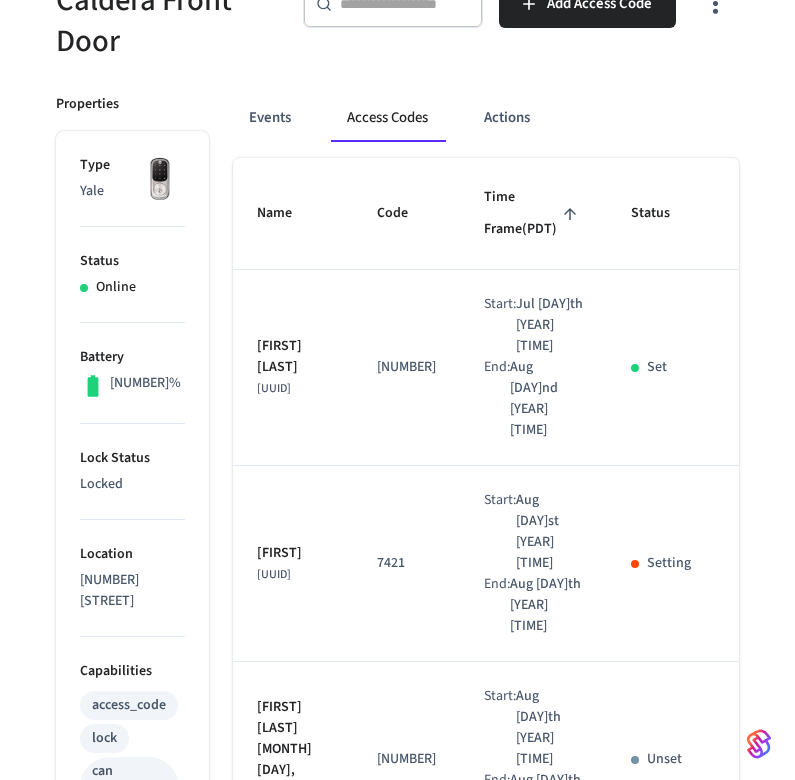 scroll, scrollTop: 225, scrollLeft: 0, axis: vertical 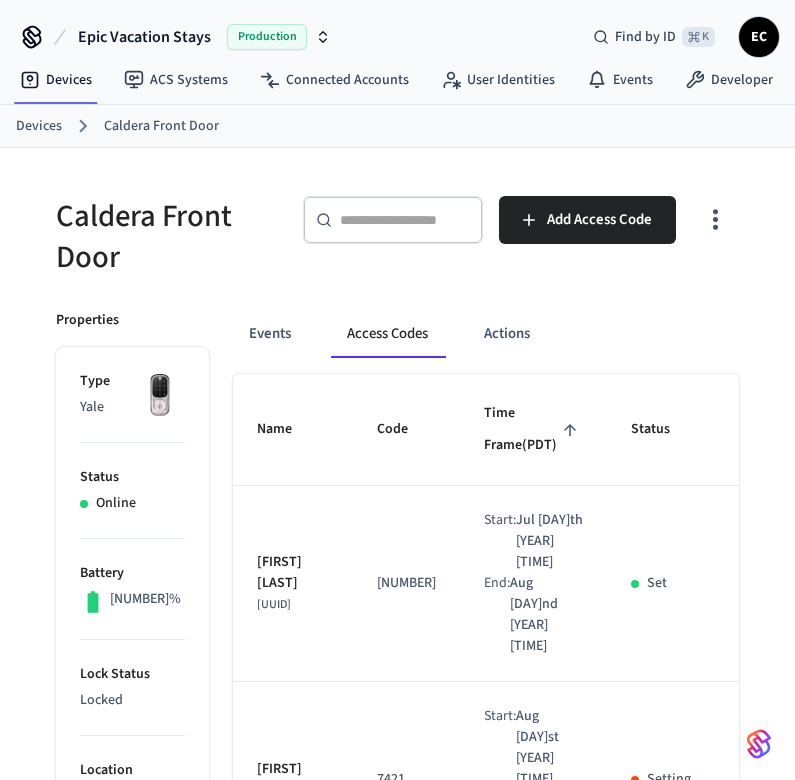 click on "Devices" at bounding box center [39, 126] 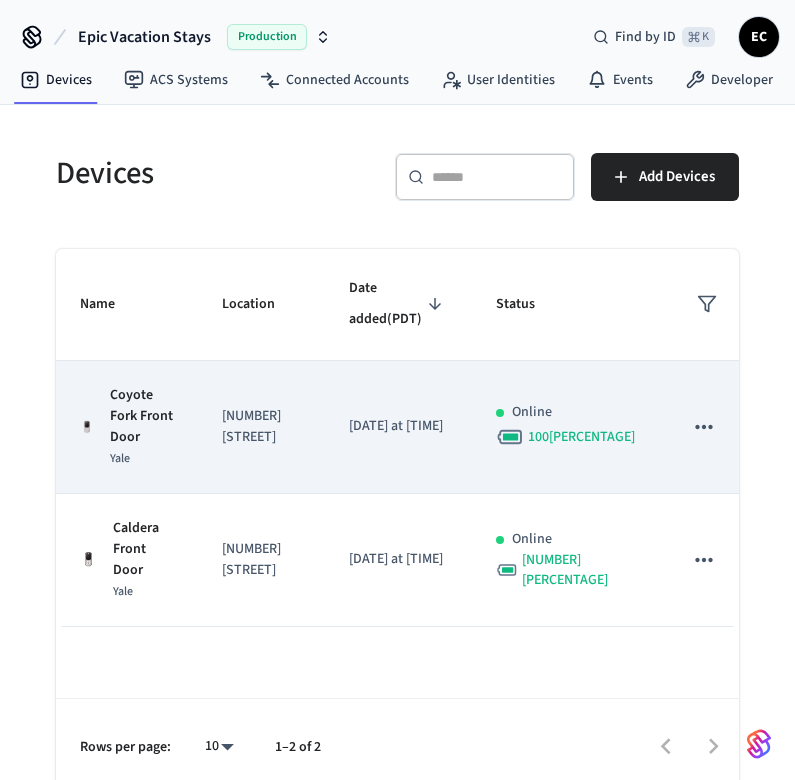 click on "Coyote Fork Front Door" at bounding box center (142, 416) 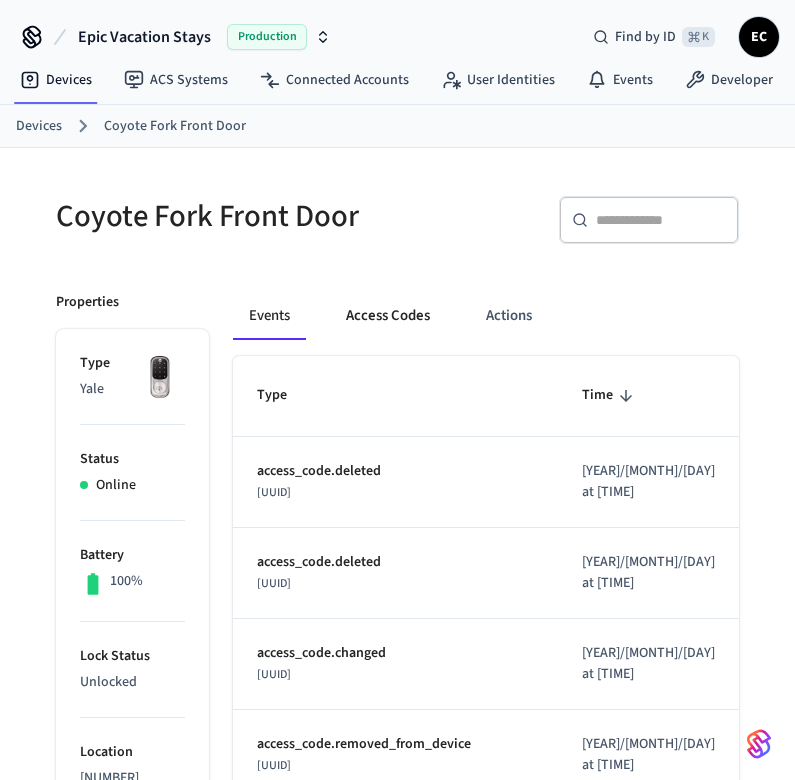 click on "Access Codes" at bounding box center (388, 316) 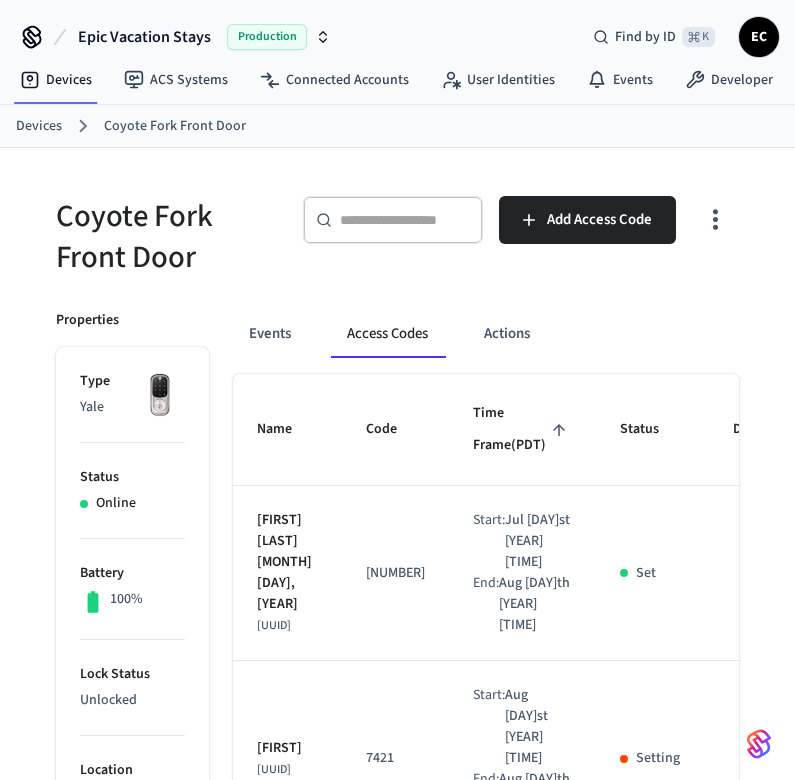 type 